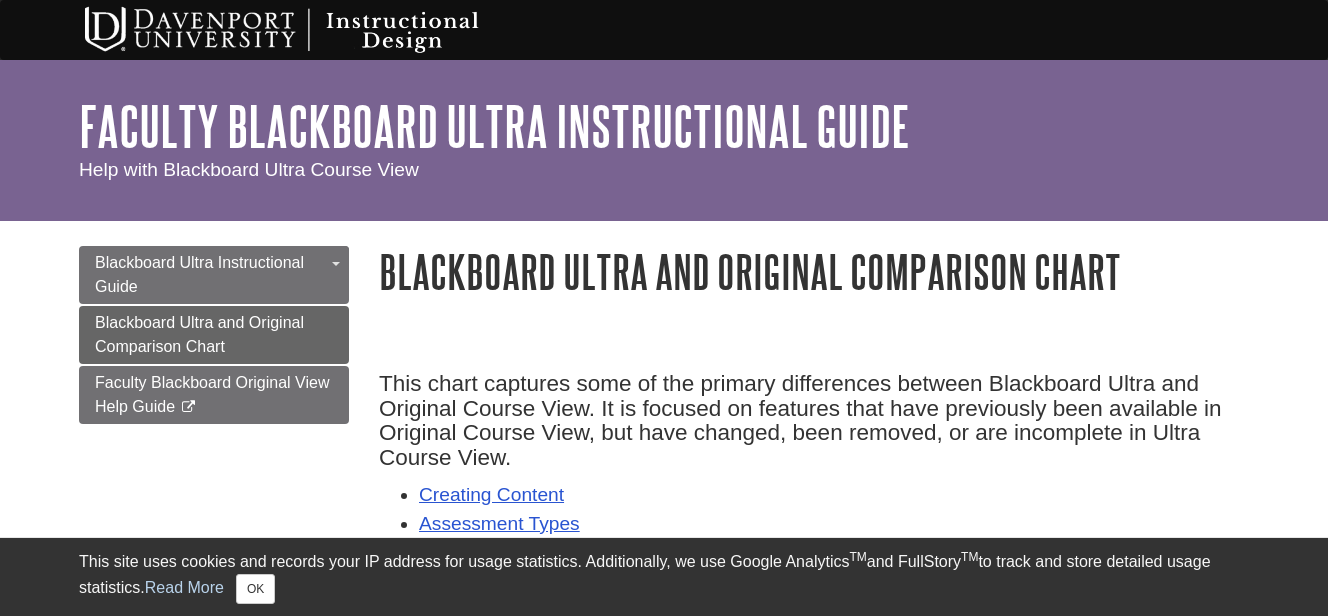scroll, scrollTop: 0, scrollLeft: 0, axis: both 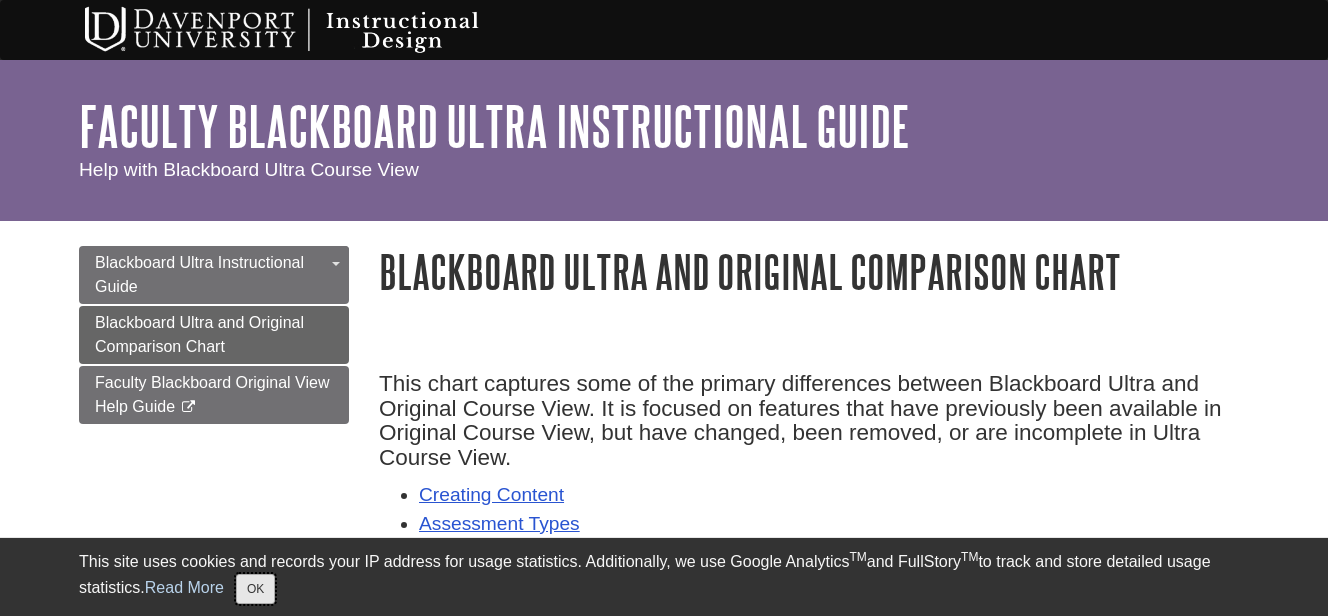 click on "OK" at bounding box center [255, 589] 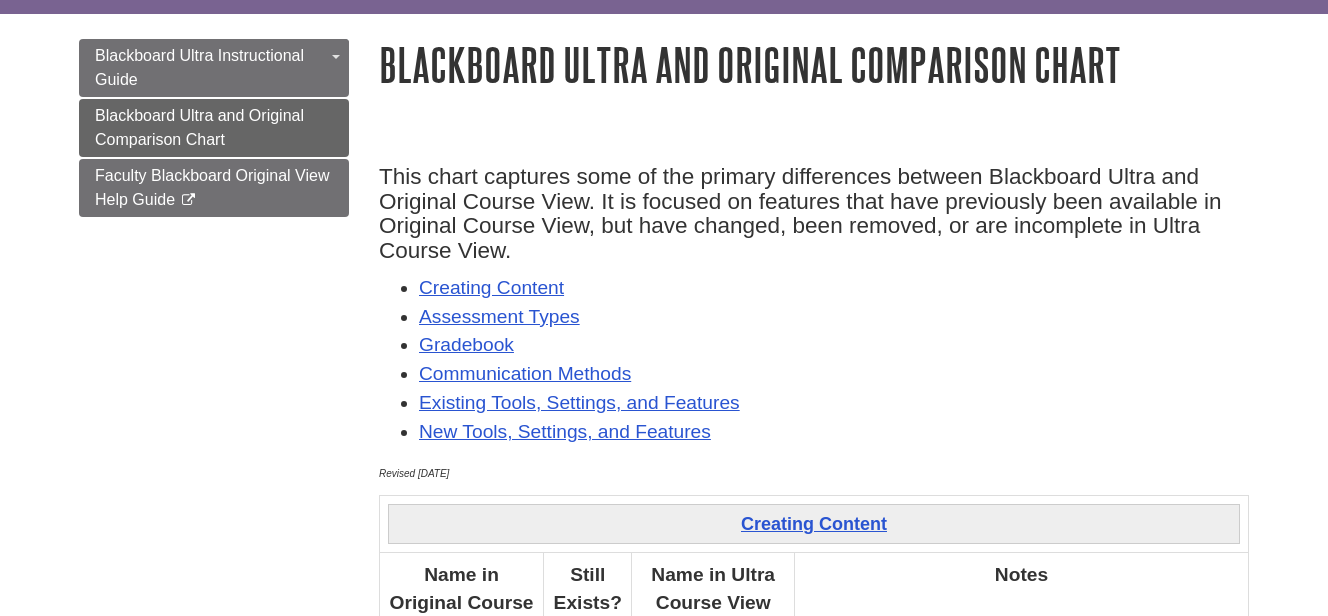 scroll, scrollTop: 237, scrollLeft: 0, axis: vertical 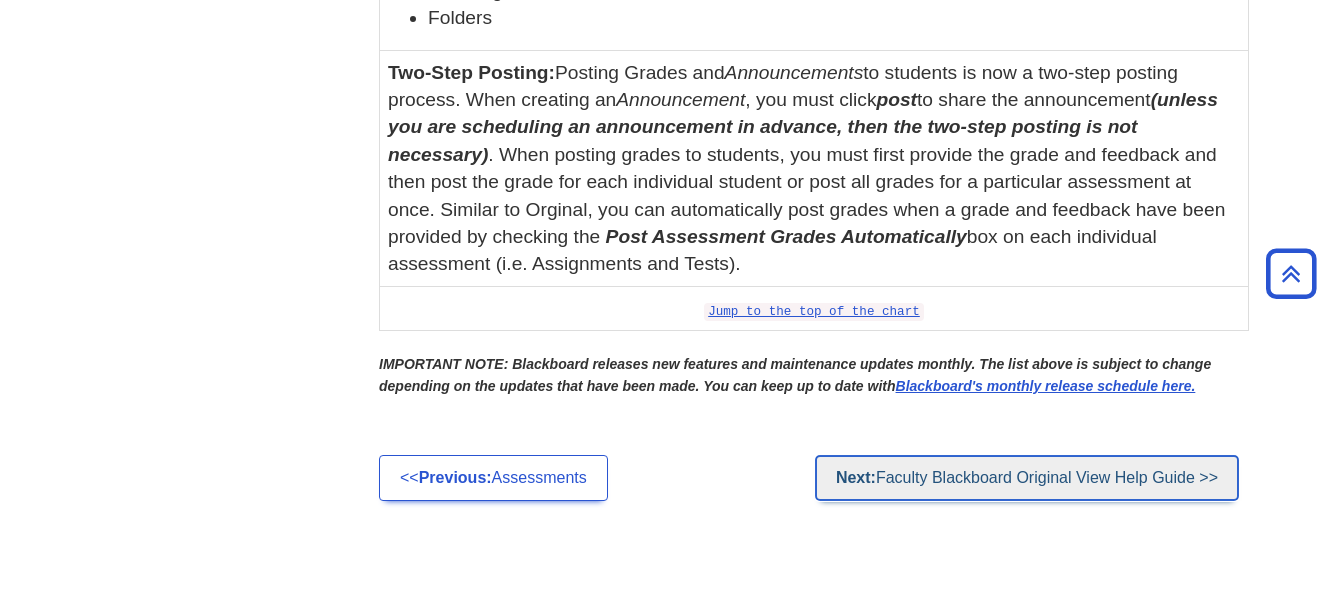 click on "Next:  Faculty Blackboard Original View Help Guide >>" at bounding box center [1027, 478] 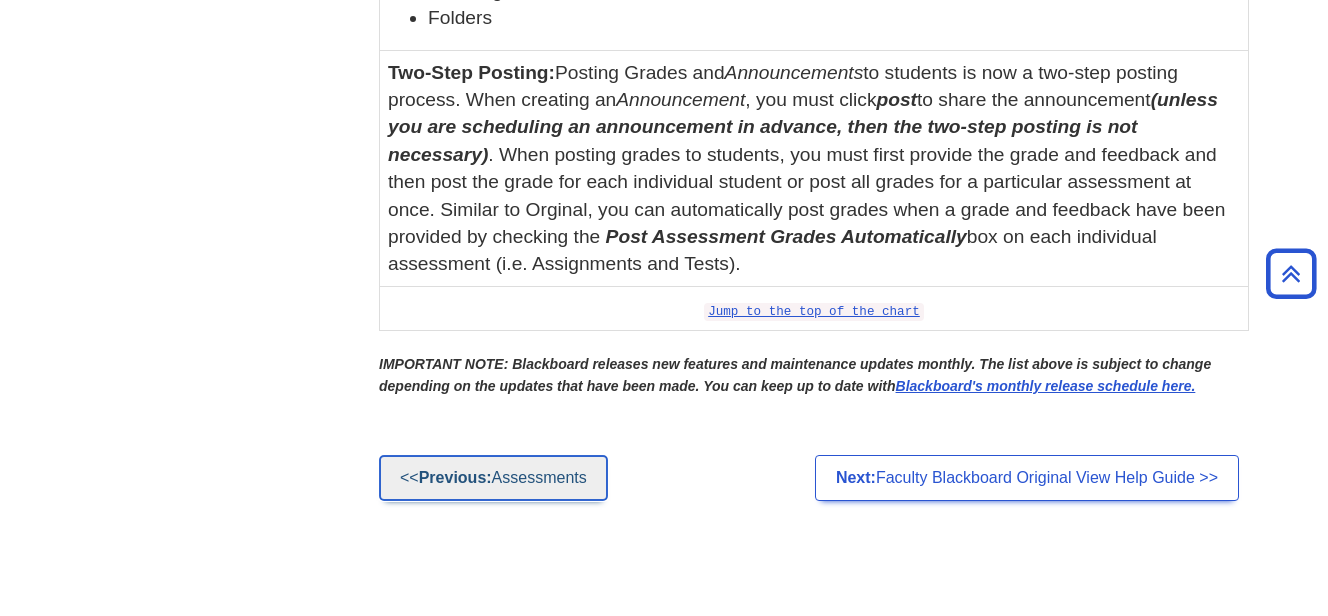 click on "<<  Previous:  Assessments" at bounding box center [493, 478] 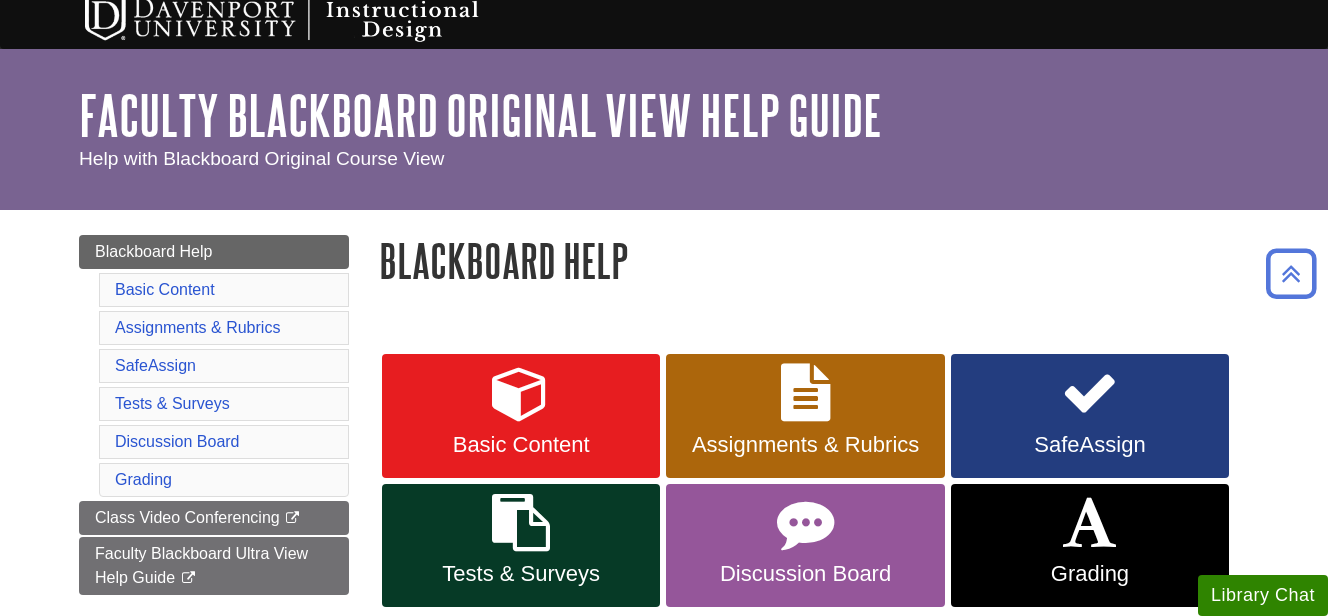 scroll, scrollTop: 0, scrollLeft: 0, axis: both 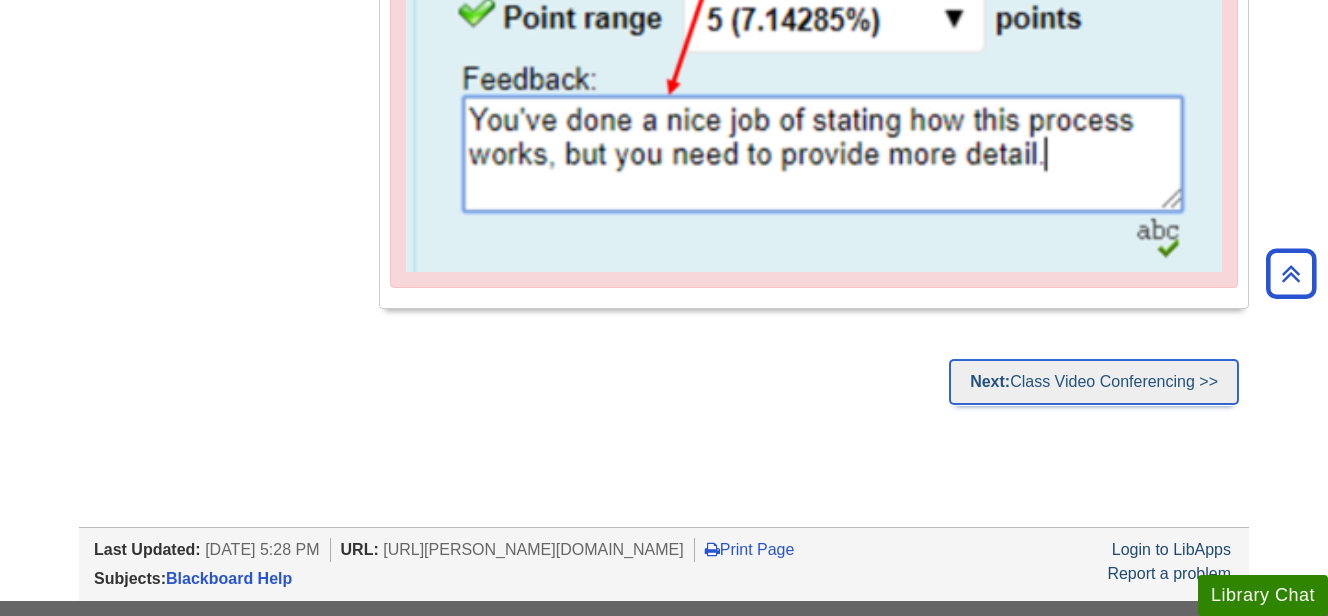 click on "Next:  Class Video Conferencing >>" at bounding box center [1094, 382] 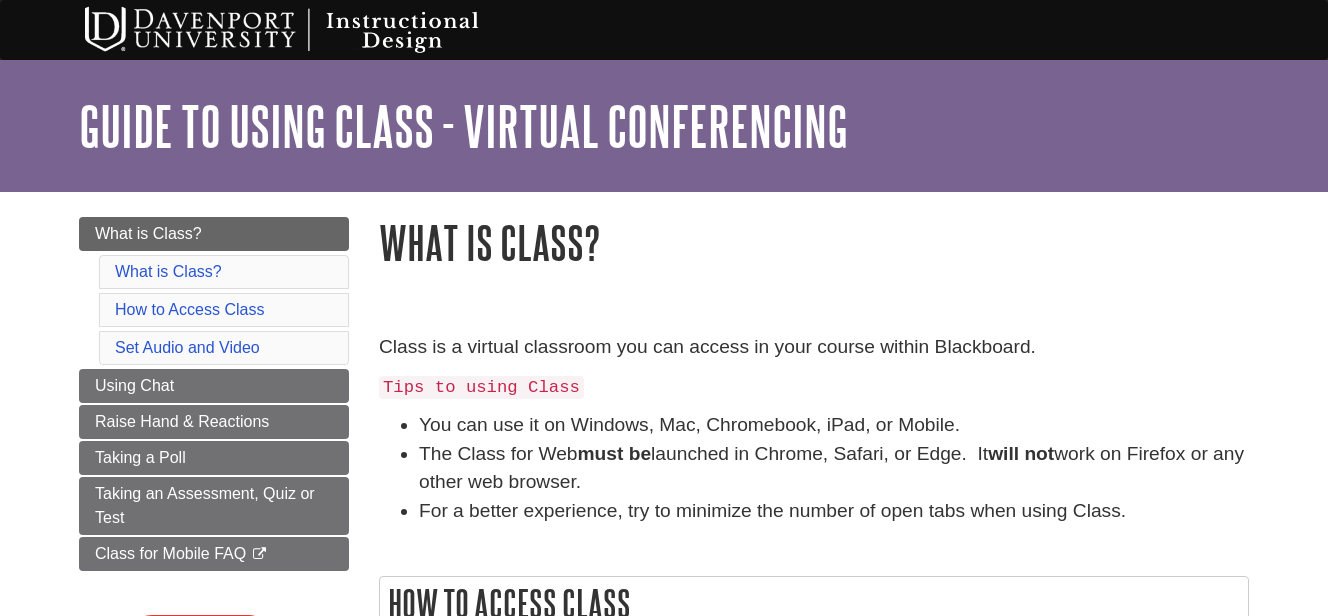 scroll, scrollTop: 0, scrollLeft: 0, axis: both 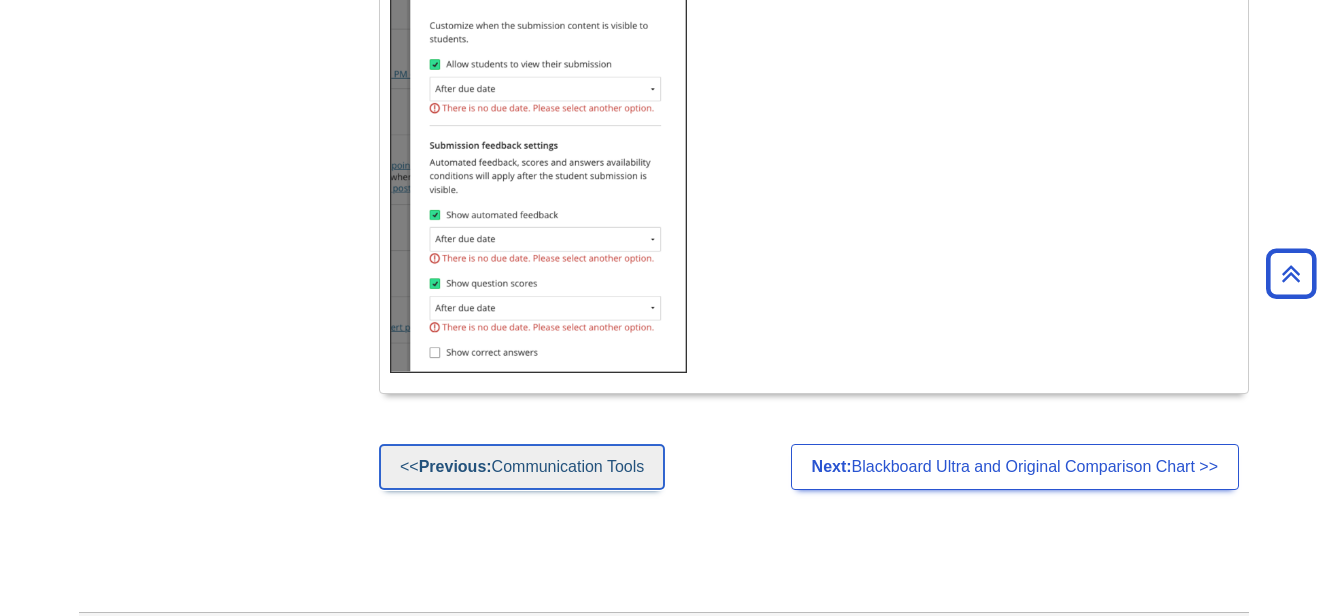 click on "<<  Previous:  Communication Tools" at bounding box center [522, 467] 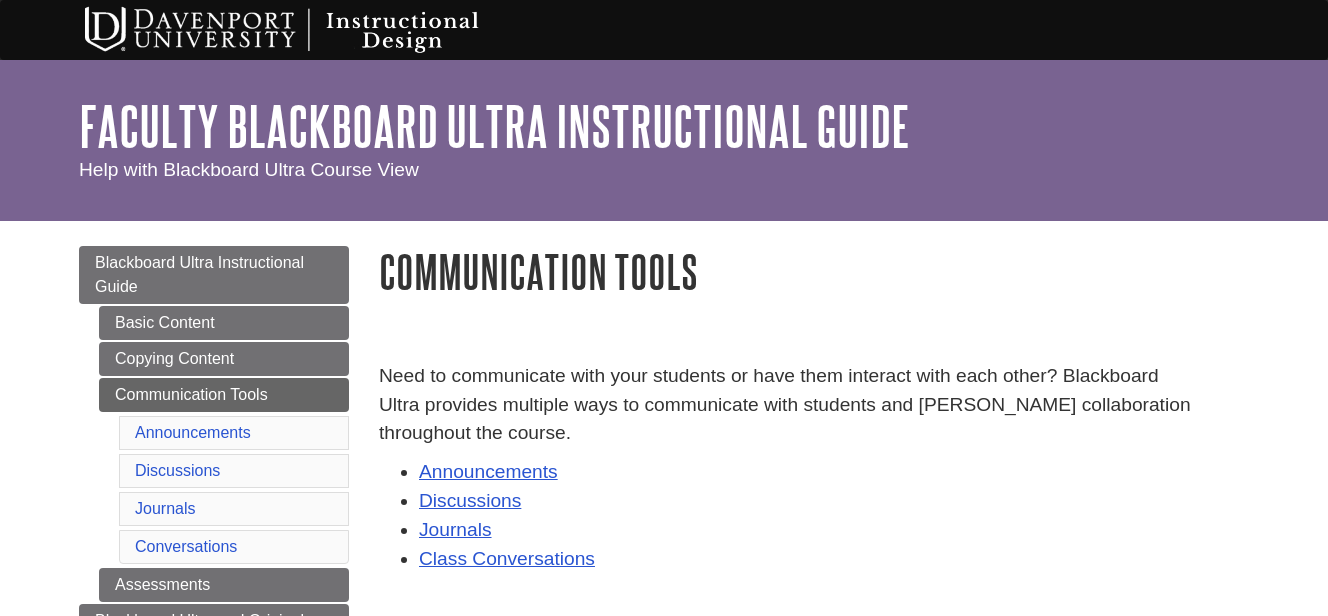 scroll, scrollTop: 0, scrollLeft: 0, axis: both 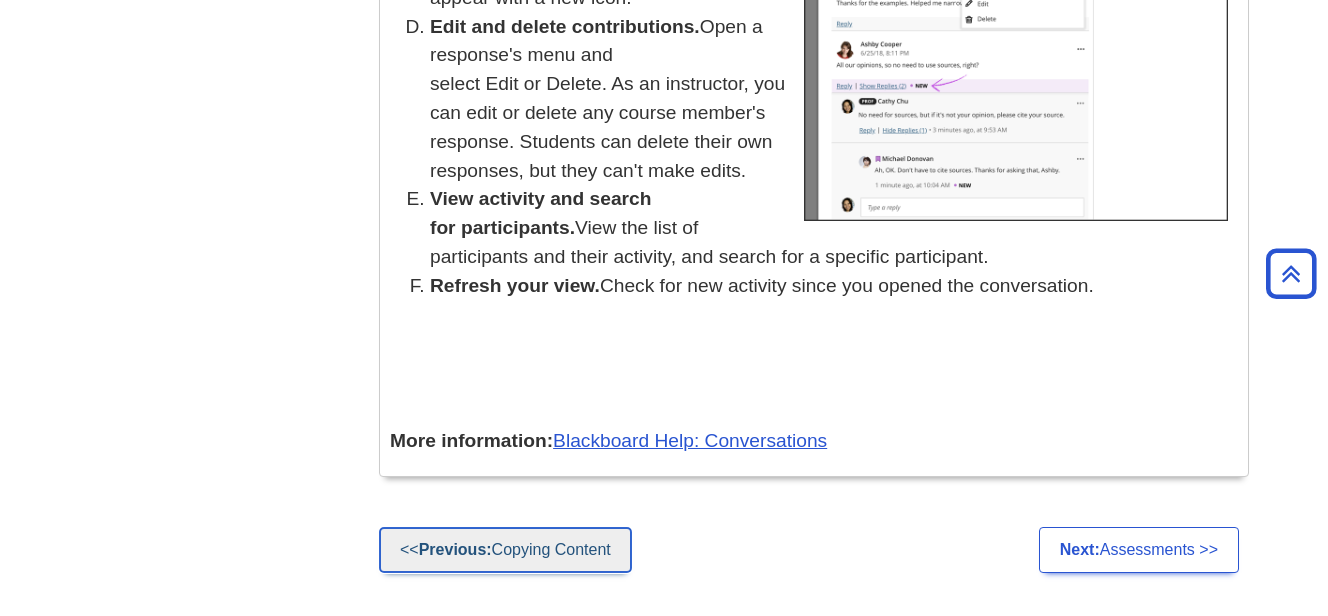 click on "<<  Previous:  Copying Content" at bounding box center [505, 550] 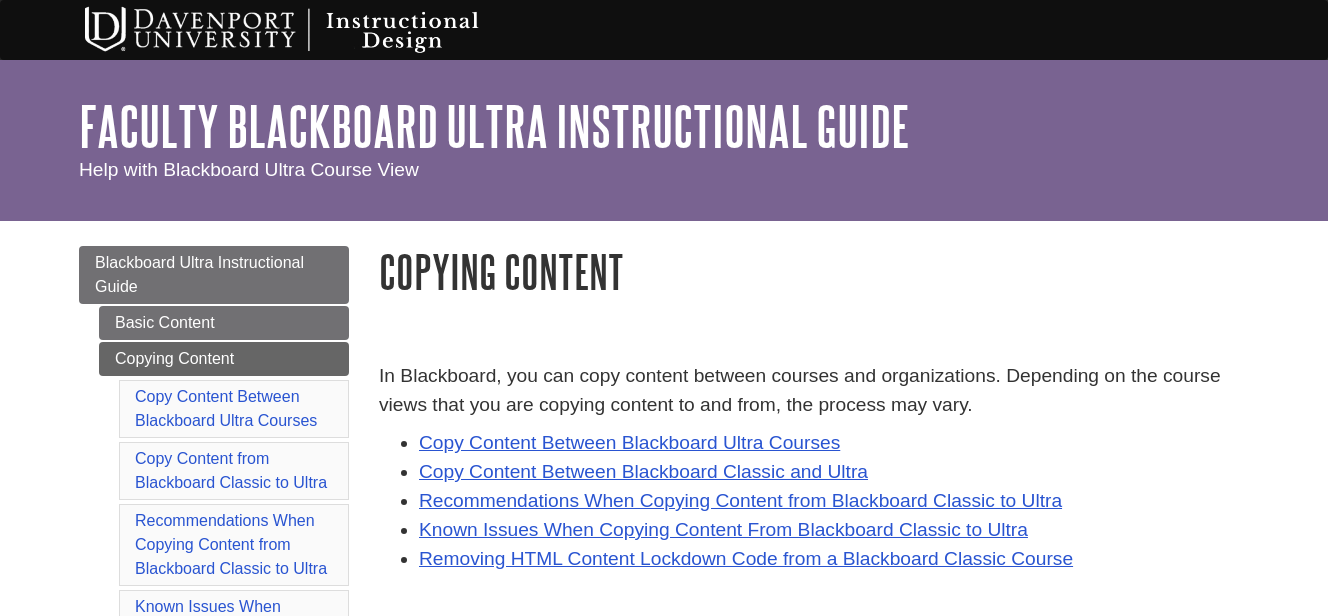 scroll, scrollTop: 0, scrollLeft: 0, axis: both 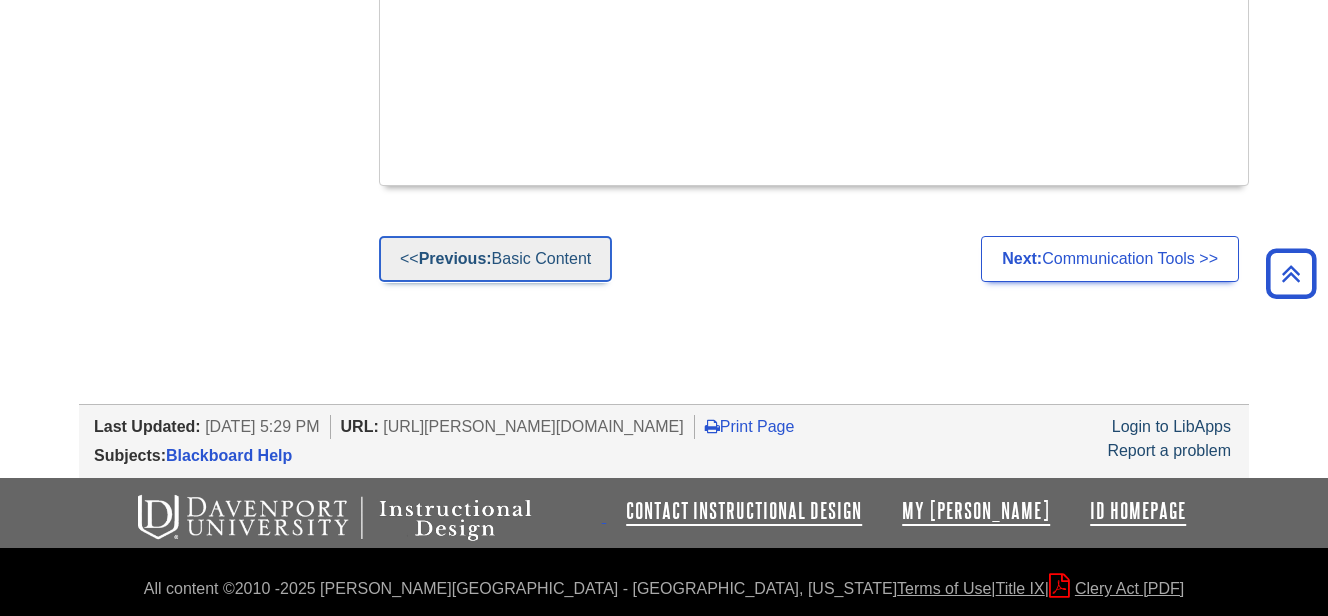 click on "<<  Previous:  Basic Content" at bounding box center (495, 259) 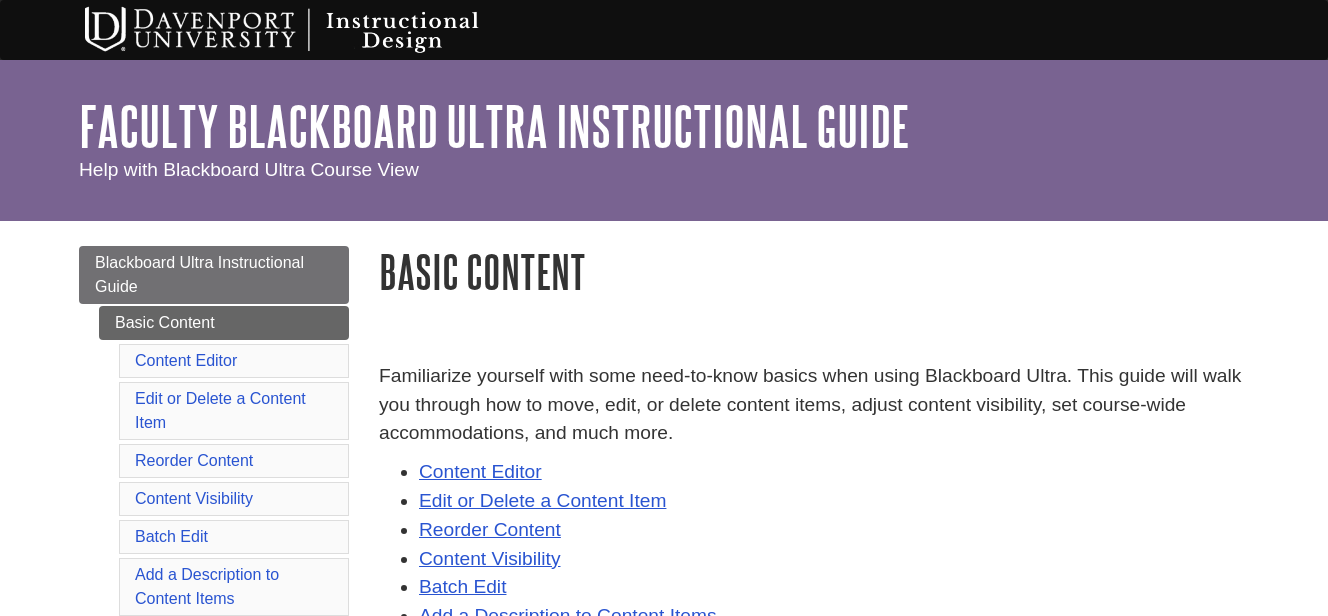 scroll, scrollTop: 0, scrollLeft: 0, axis: both 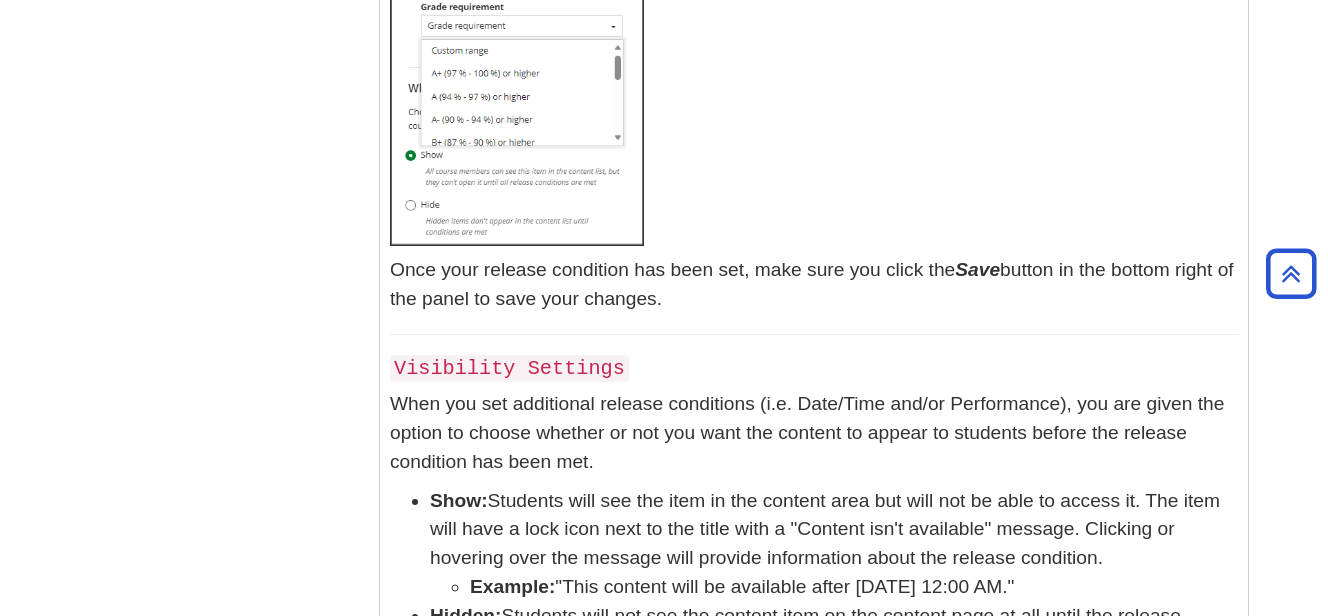 click on "Show:  Students will see the item in the content area but will not be able to access it. The item will have a lock icon next to the title with a "Content isn't available" message. Clicking or hovering over the message will provide information about the release condition.
Example:  "This content will be available after 2/8/24 at 12:00 AM."" at bounding box center [834, 544] 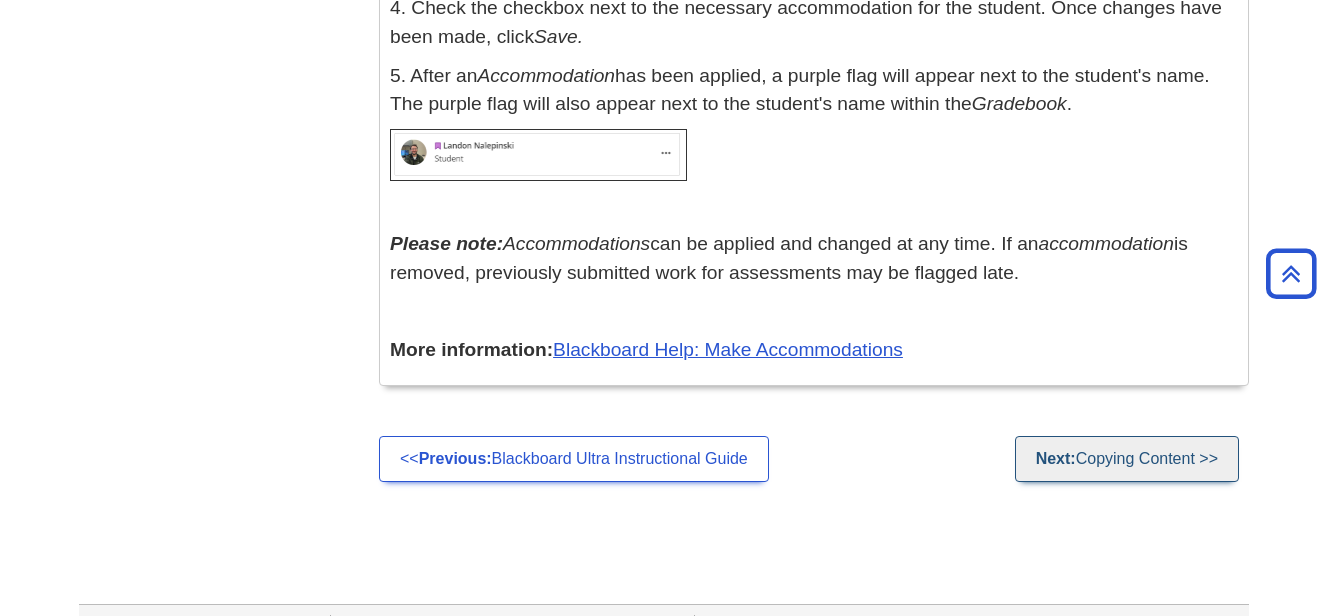 scroll, scrollTop: 28353, scrollLeft: 0, axis: vertical 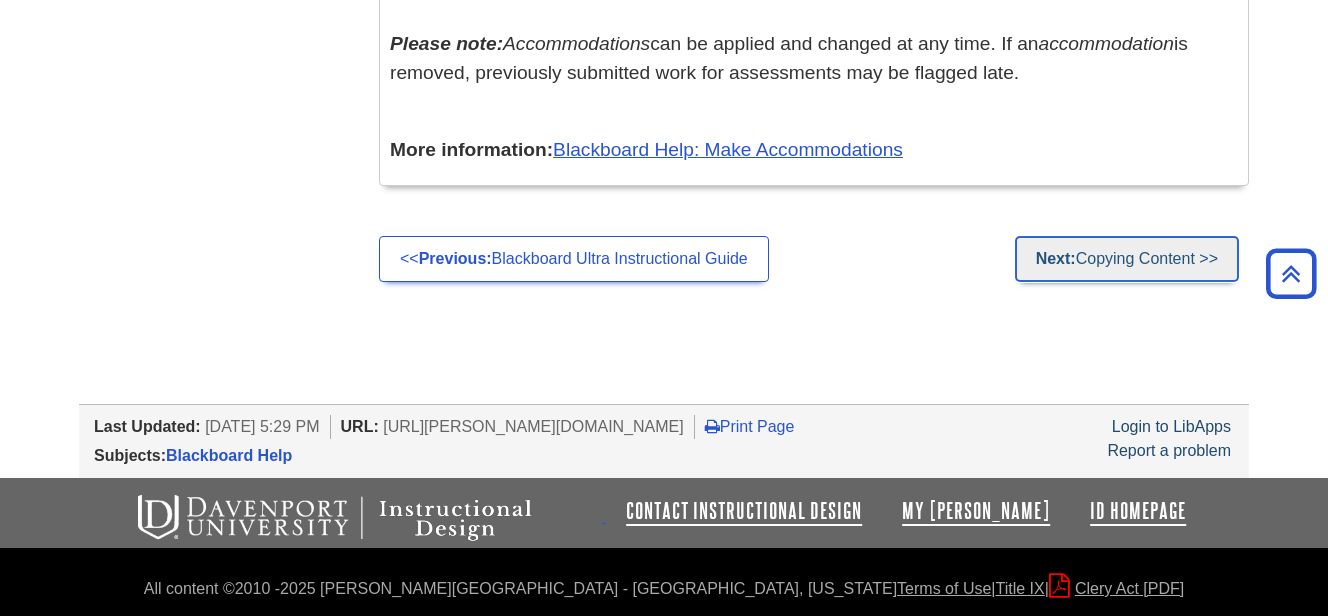 click on "Next:  Copying Content >>" at bounding box center (1127, 259) 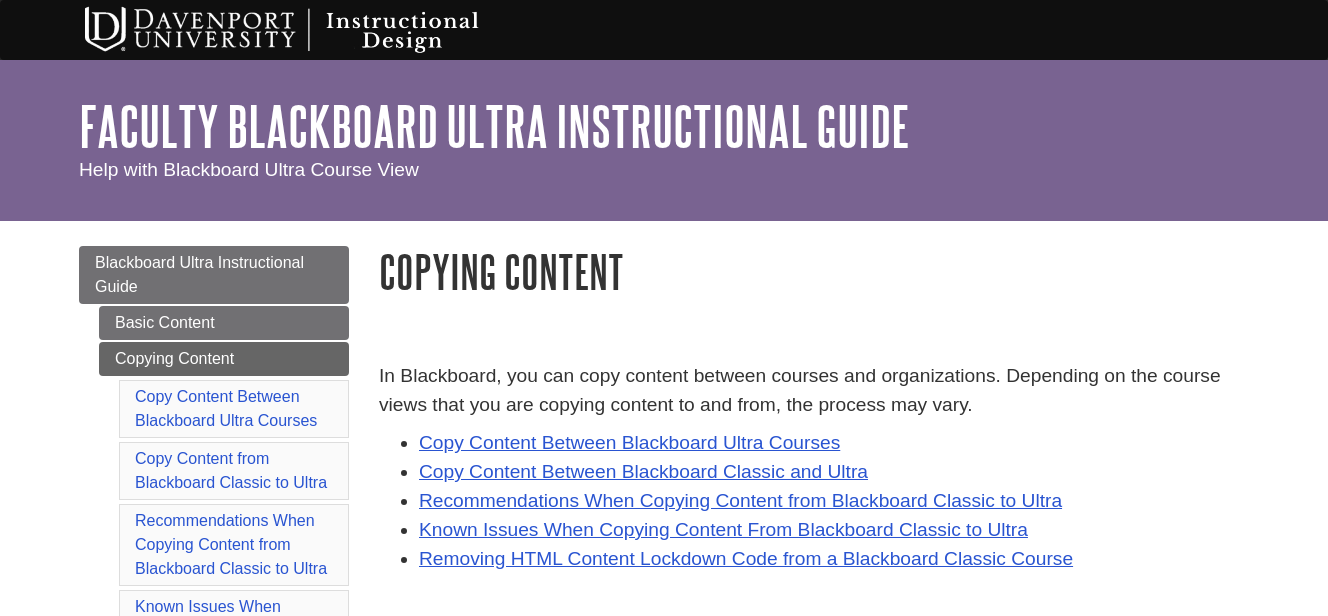 scroll, scrollTop: 0, scrollLeft: 0, axis: both 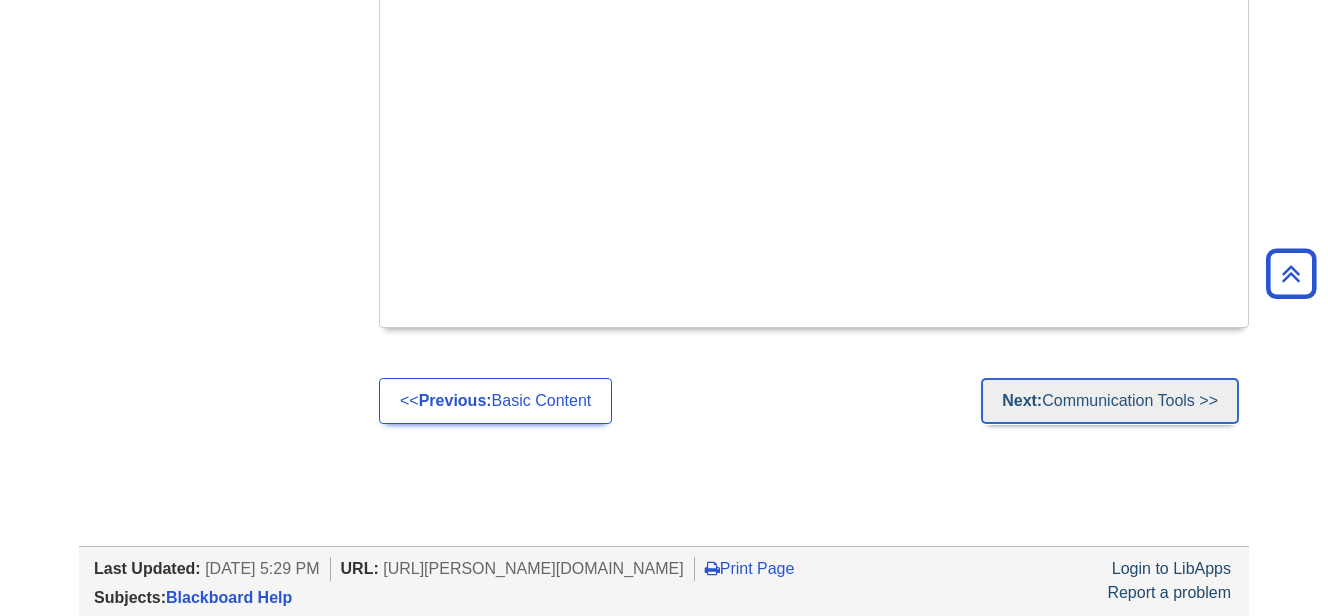 click on "Next:  Communication Tools >>" at bounding box center (1110, 401) 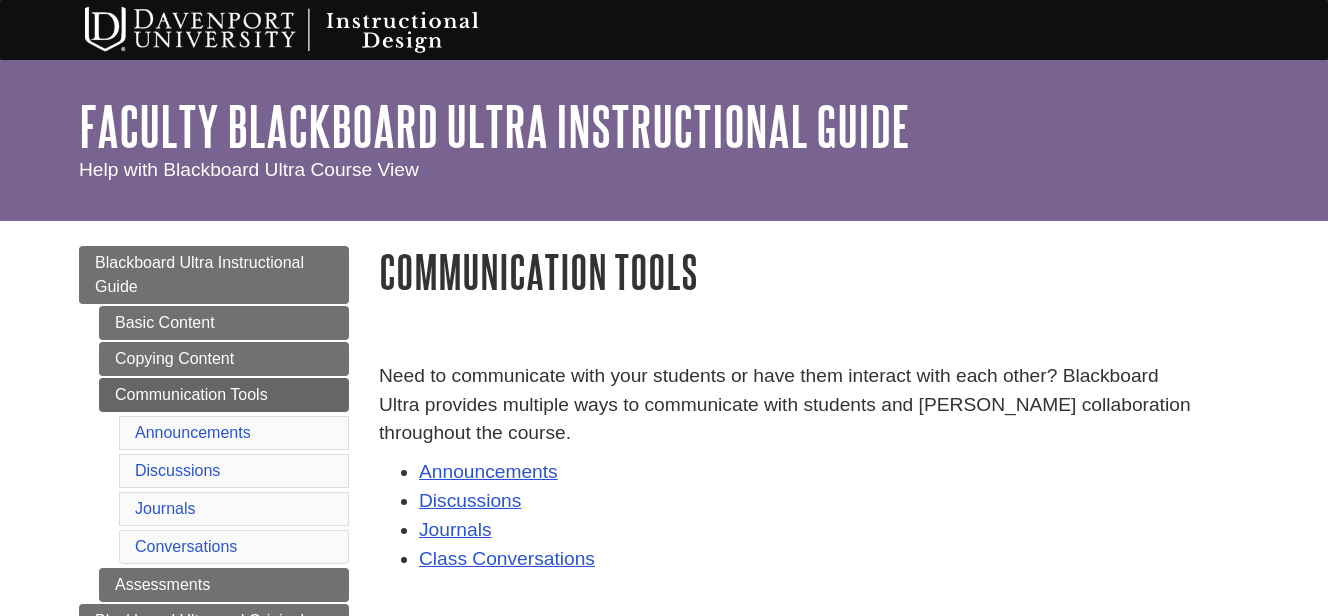 scroll, scrollTop: 0, scrollLeft: 0, axis: both 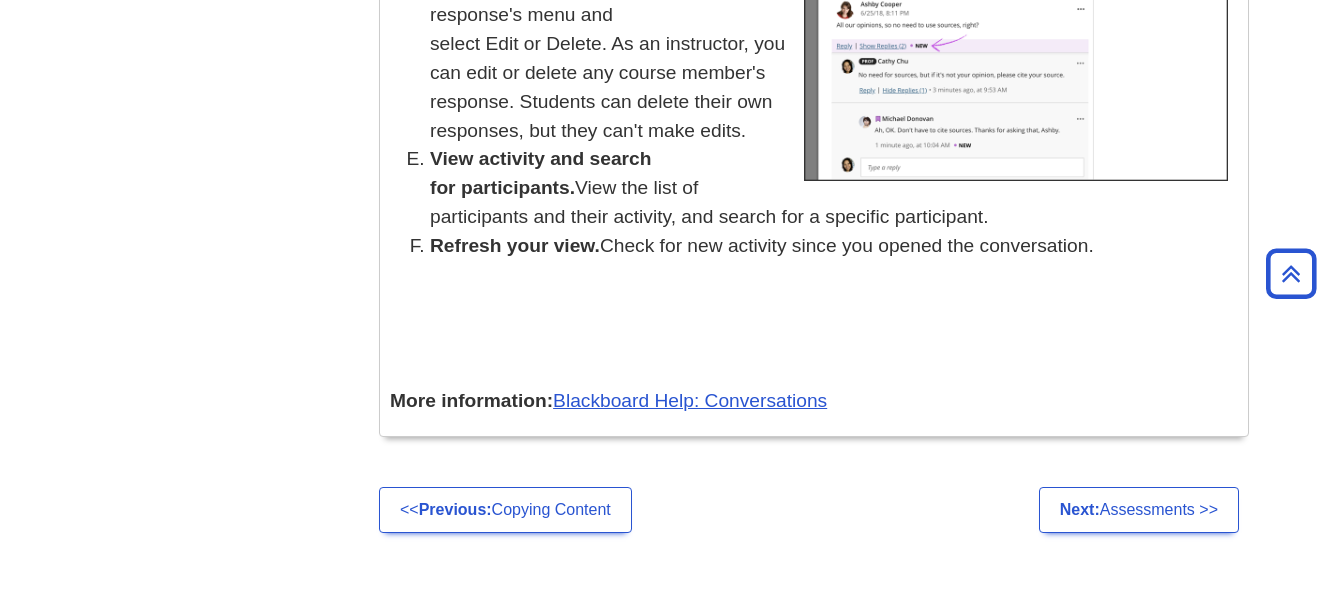 drag, startPoint x: 1341, startPoint y: 43, endPoint x: 1350, endPoint y: 620, distance: 577.0702 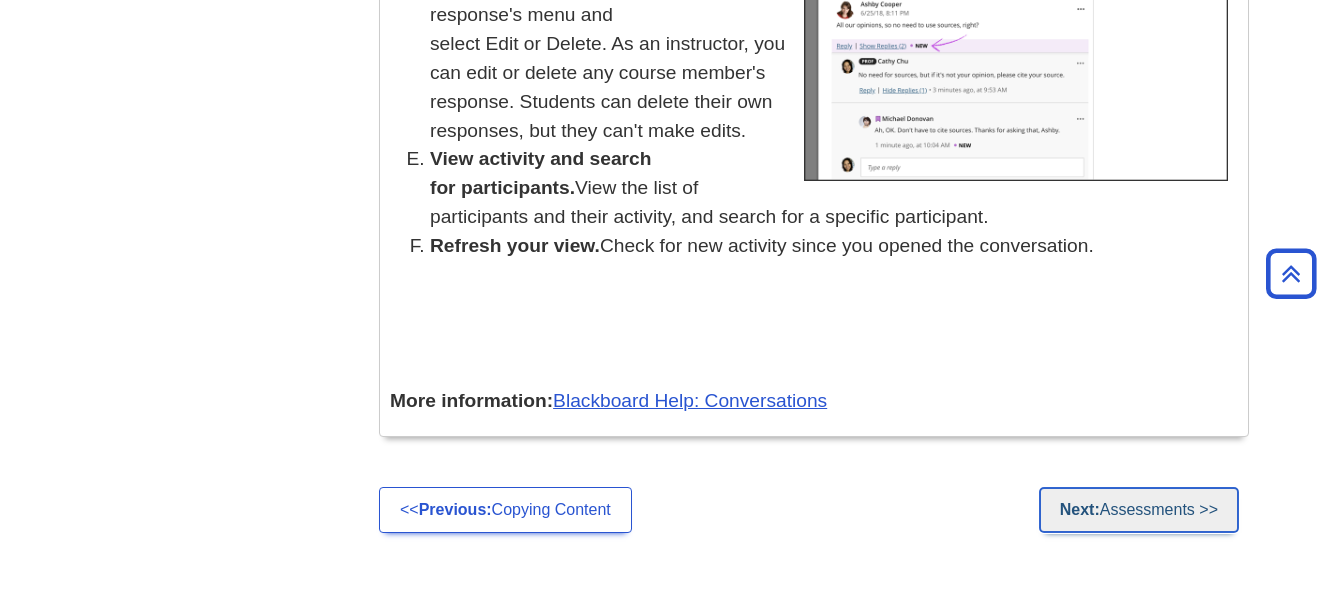 click on "Next:  Assessments >>" at bounding box center (1139, 510) 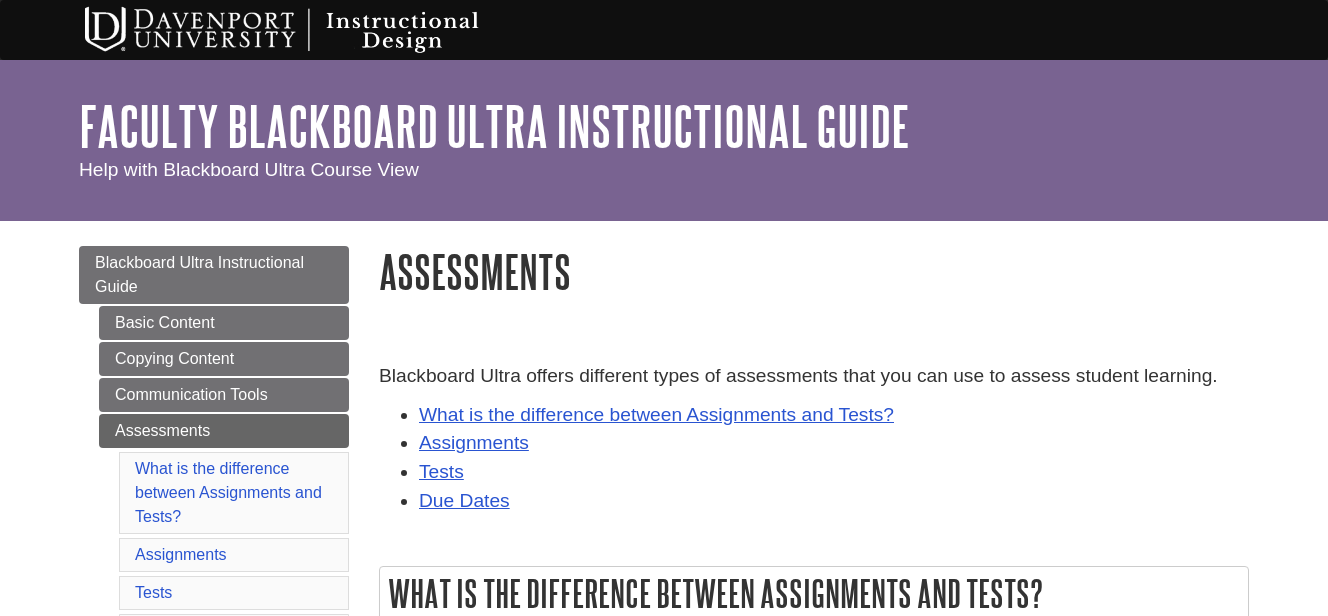scroll, scrollTop: 0, scrollLeft: 0, axis: both 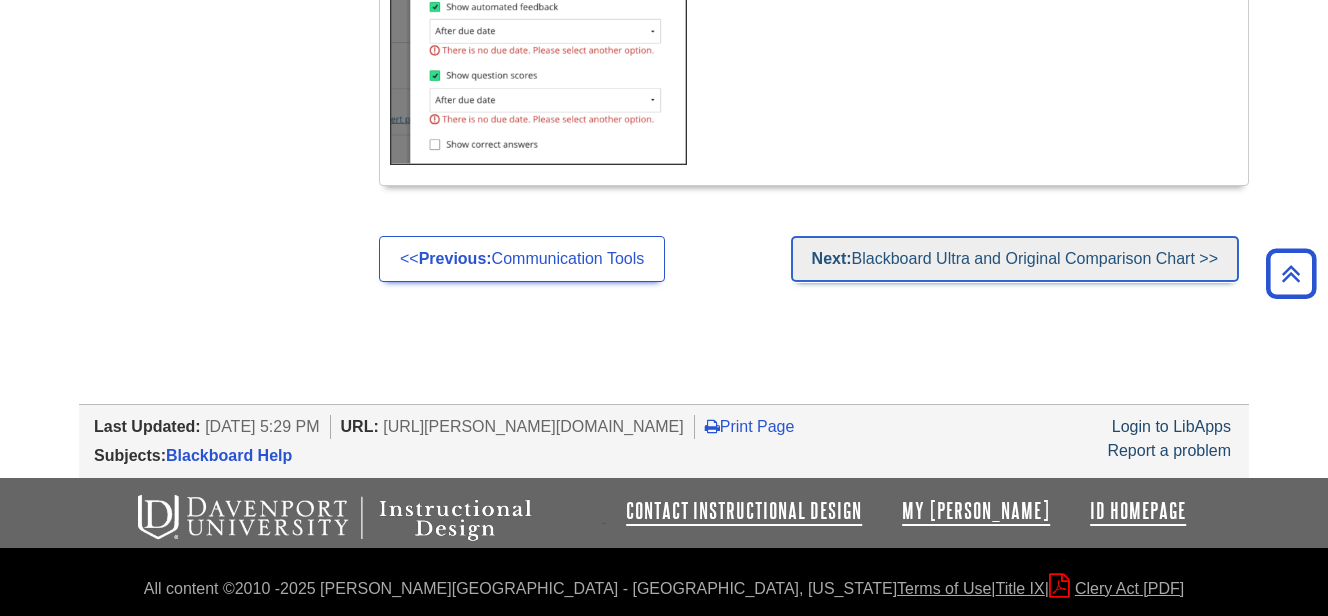 click on "Next:  Blackboard Ultra and Original Comparison Chart >>" at bounding box center [1015, 259] 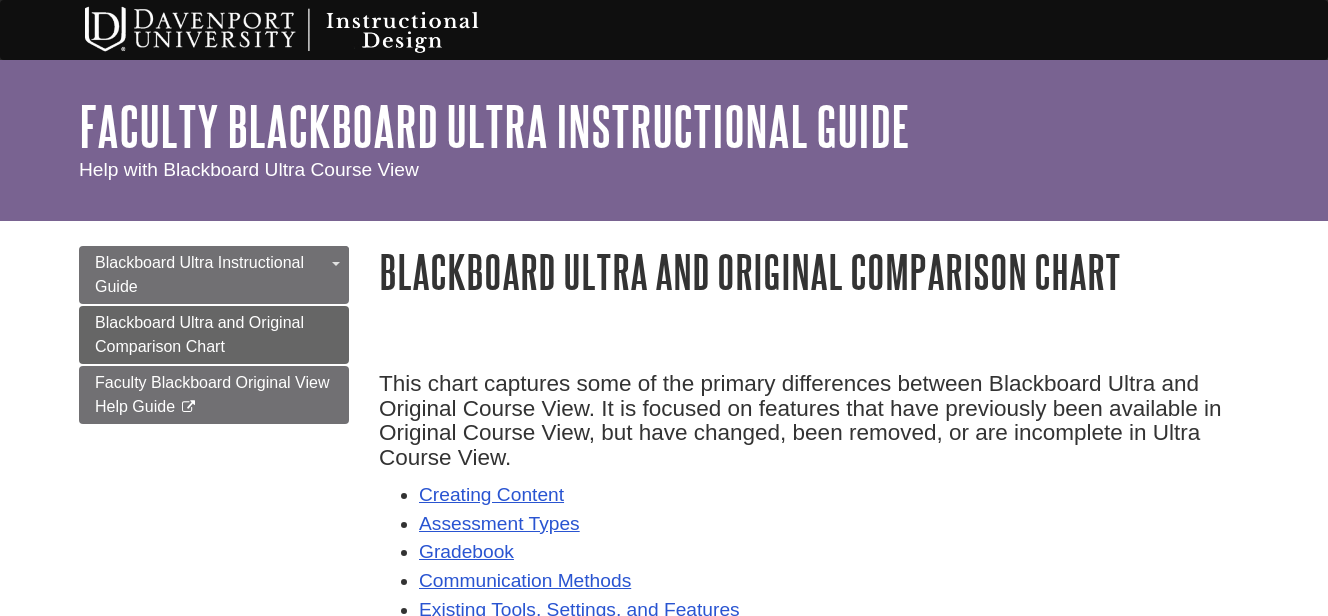 scroll, scrollTop: 0, scrollLeft: 0, axis: both 